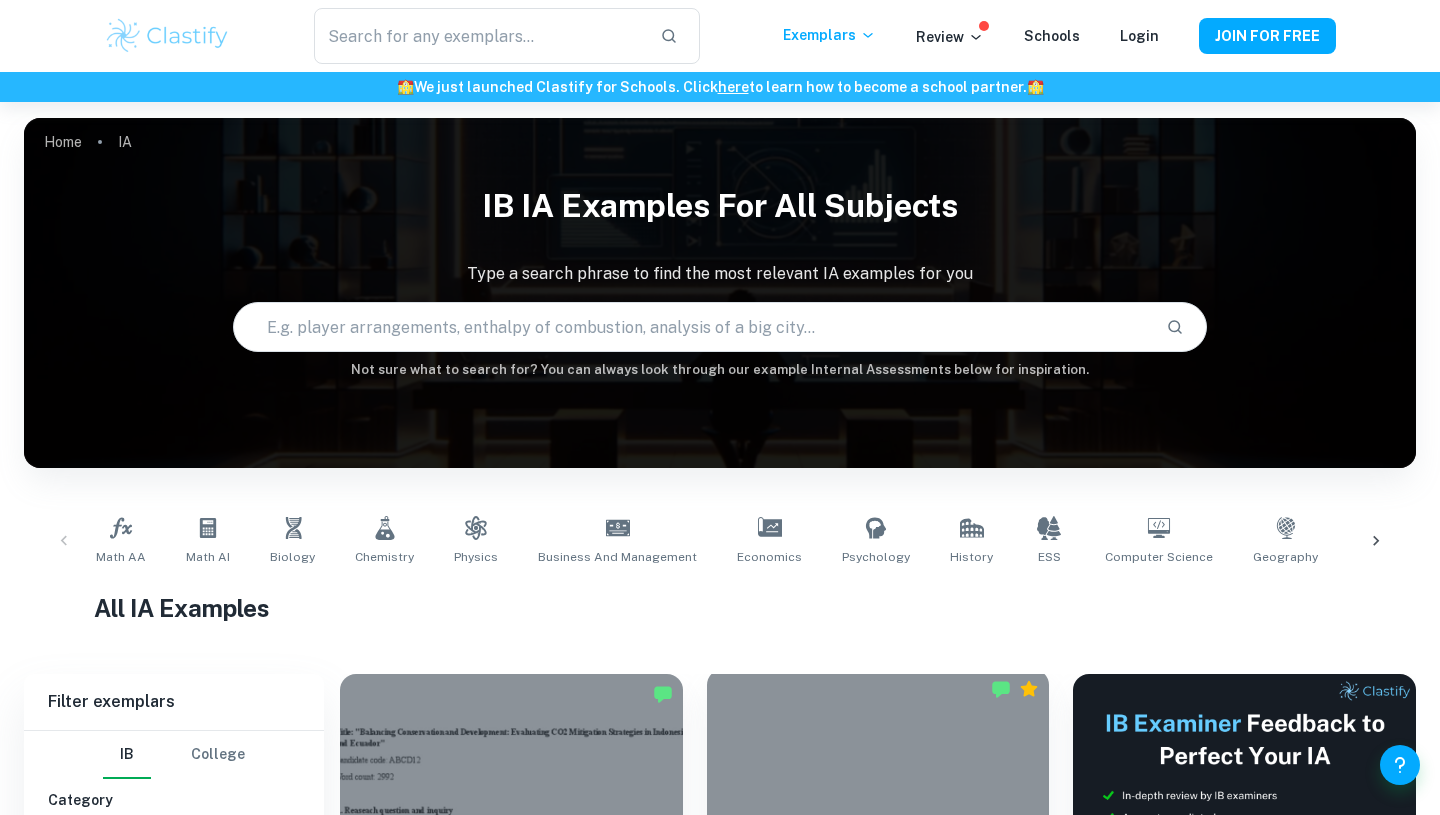 scroll, scrollTop: 32, scrollLeft: 0, axis: vertical 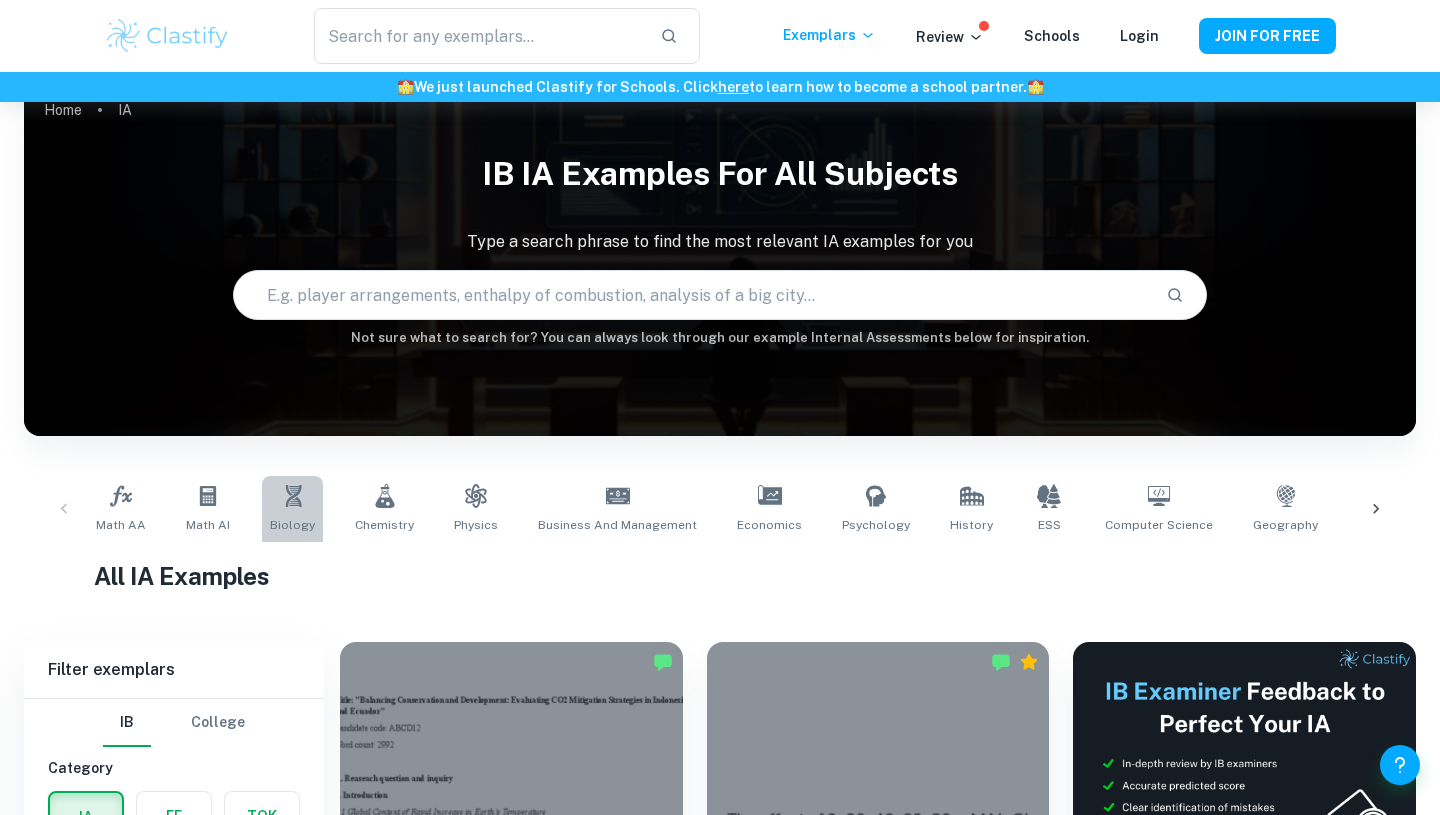 click 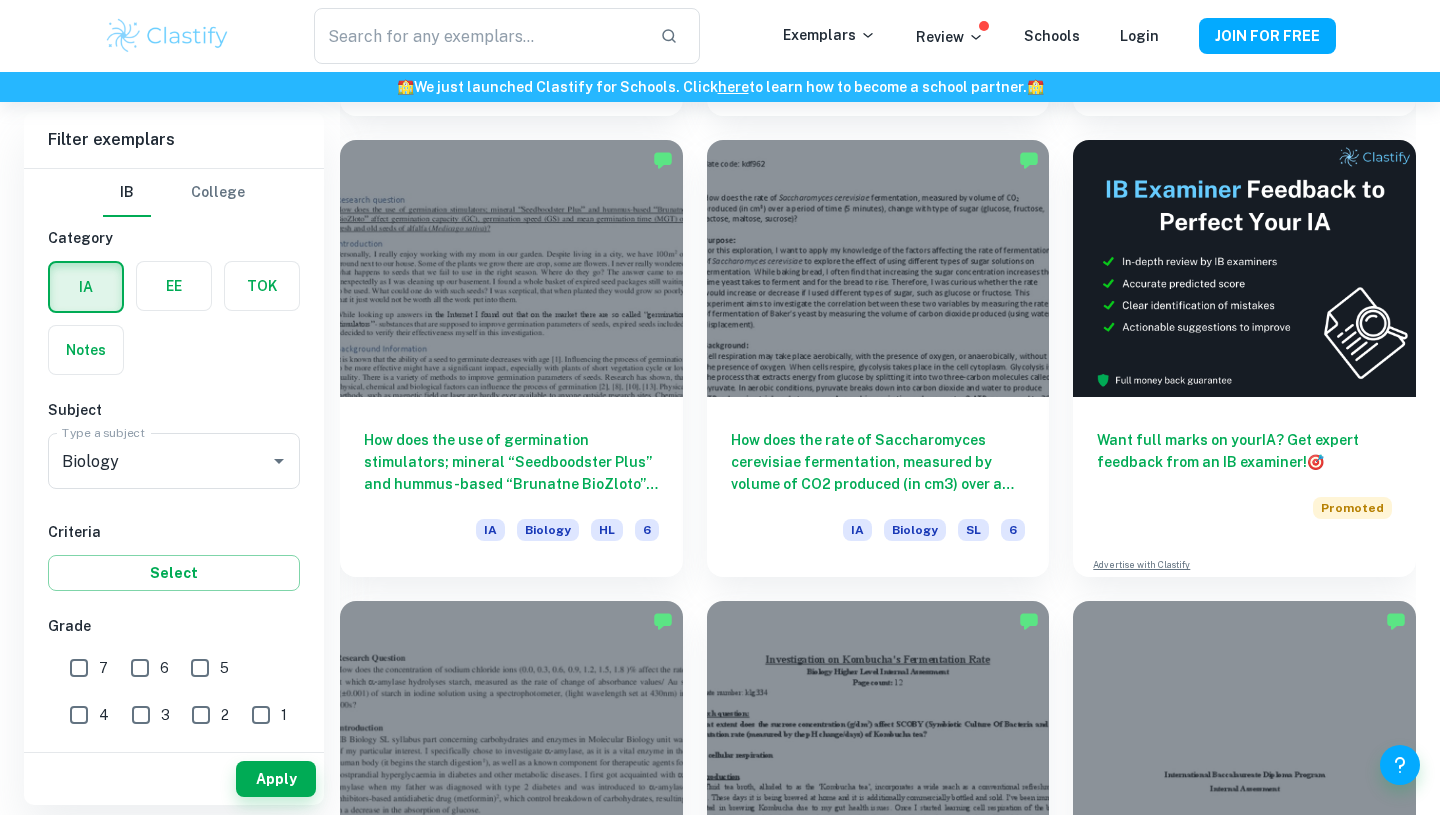 scroll, scrollTop: 7977, scrollLeft: 0, axis: vertical 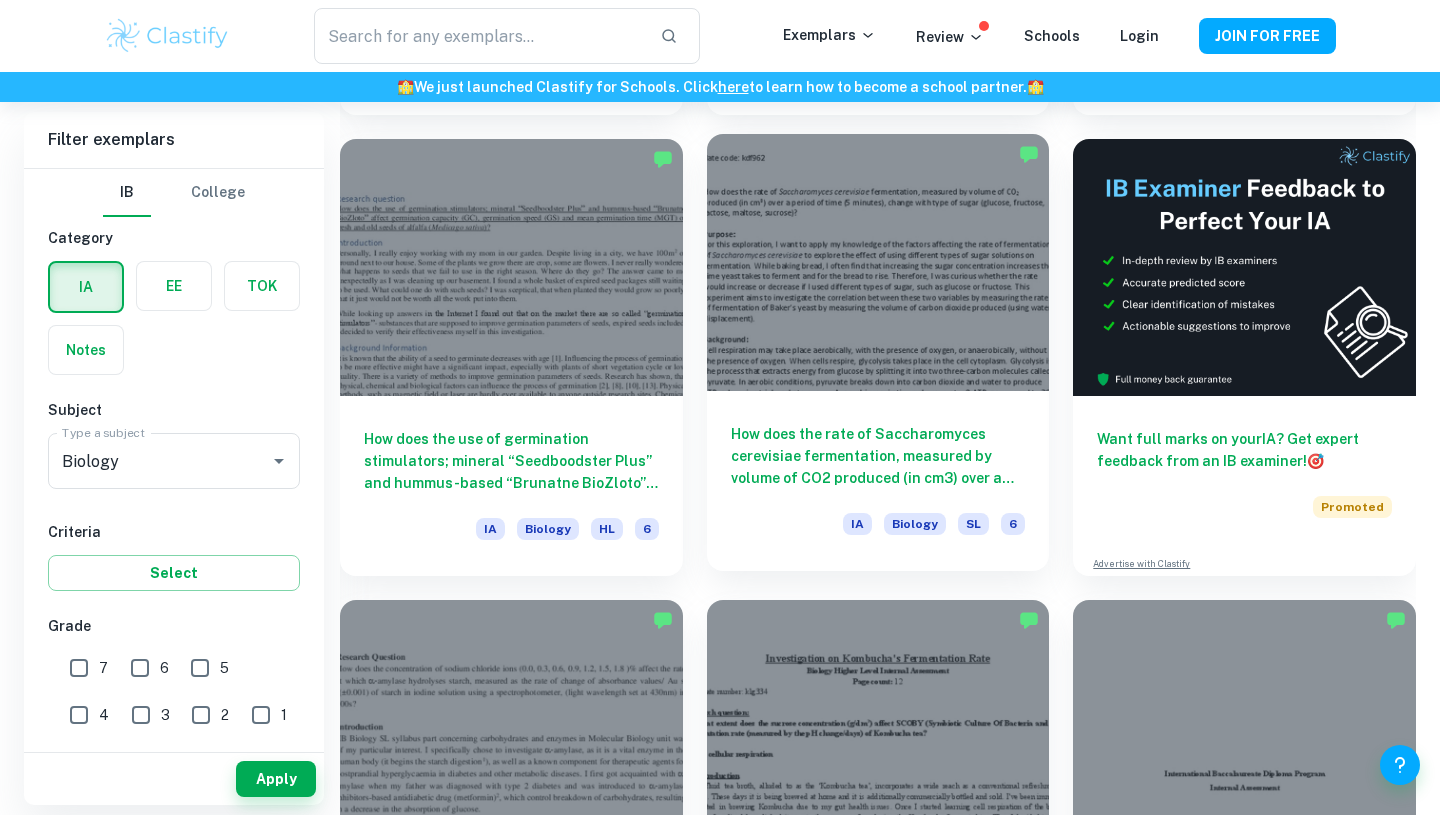 click at bounding box center (878, 262) 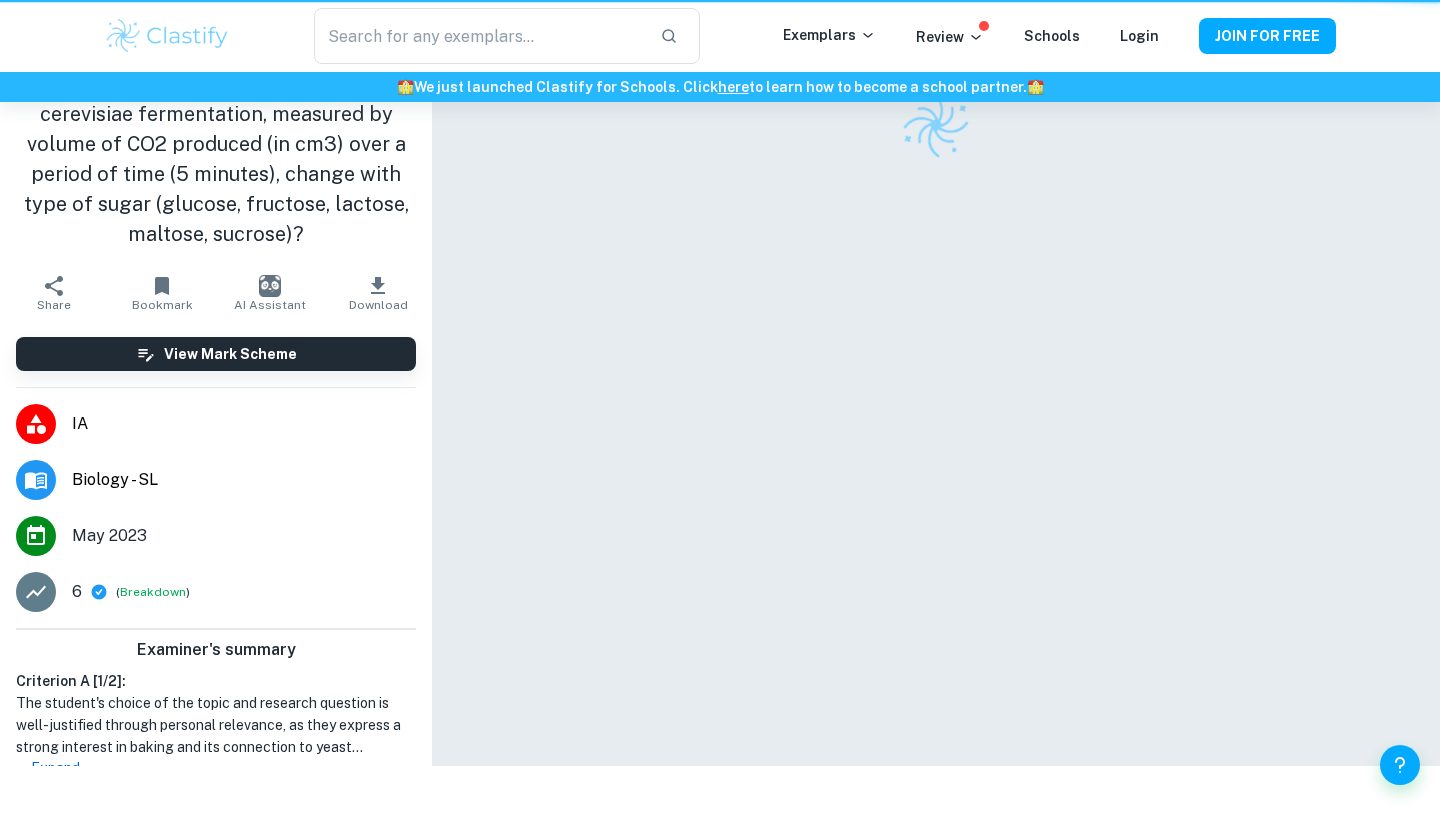 scroll, scrollTop: 0, scrollLeft: 0, axis: both 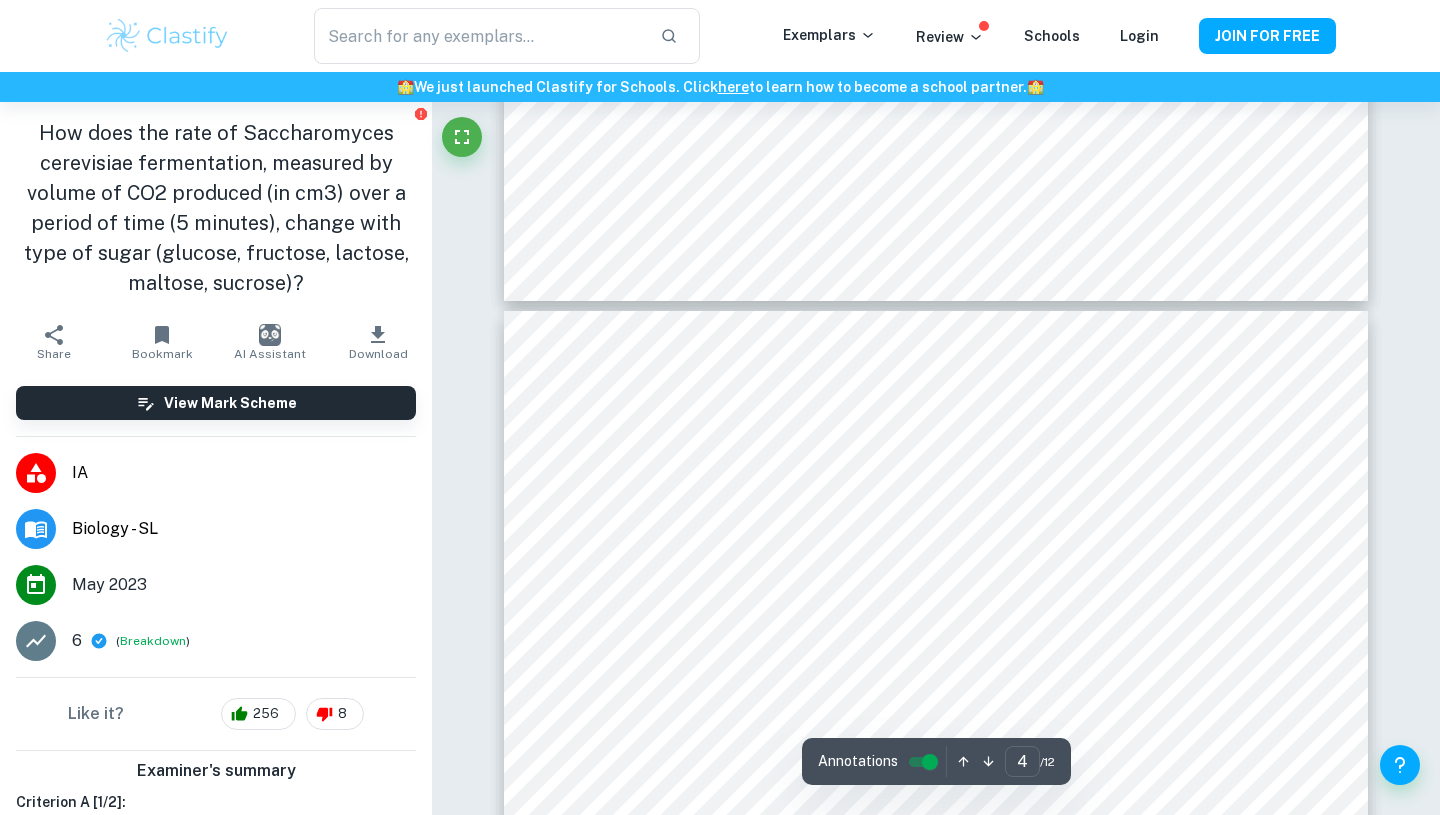type on "5" 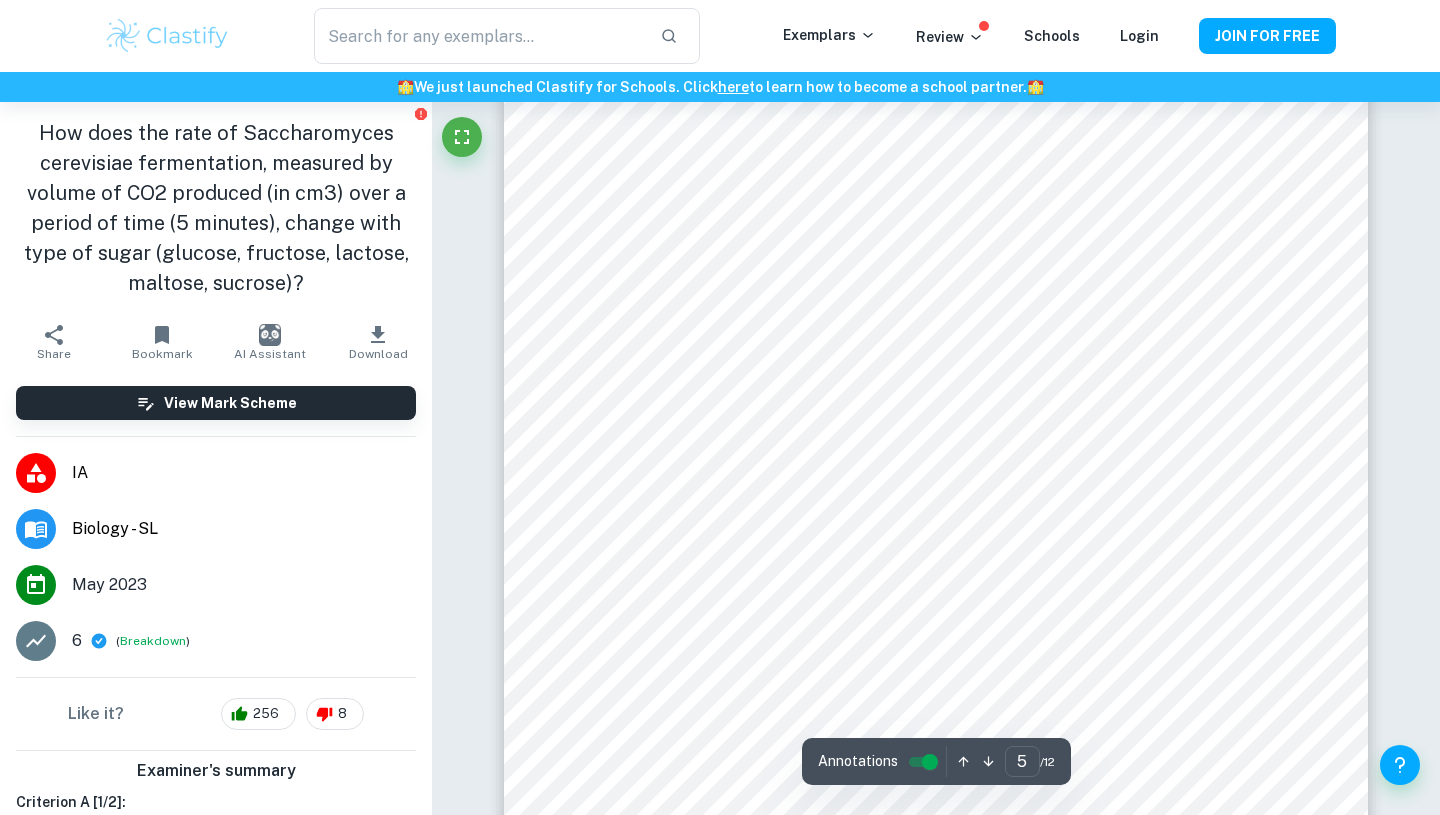 scroll, scrollTop: 5532, scrollLeft: 0, axis: vertical 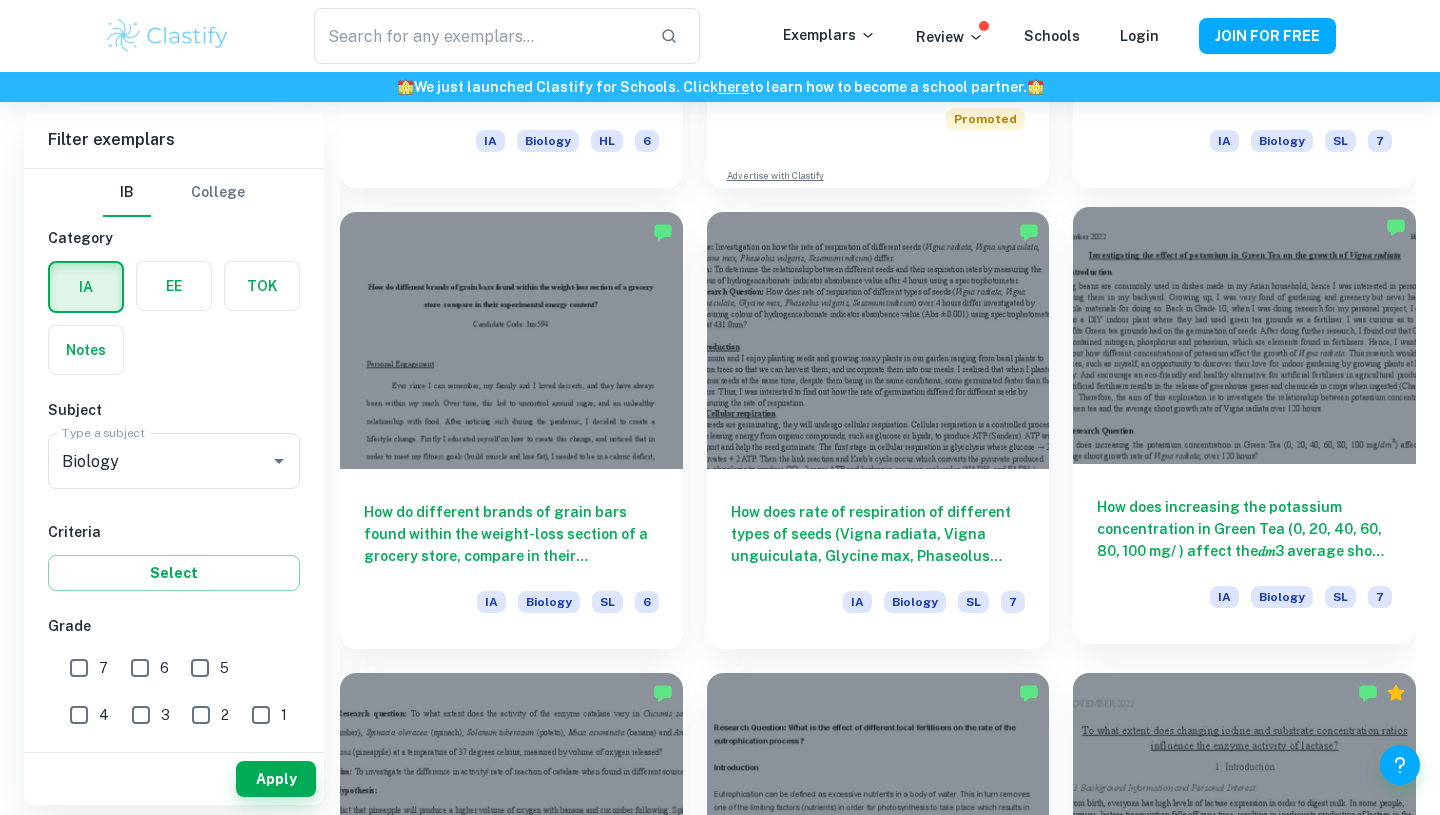 click on "How does increasing the potassium concentration in Green Tea (0, 20, 40, 60, 80, 100 mg/ ) affect the𝑑𝑚3
average shoot growth rate of Vigna radiata, over 120 hours?" at bounding box center [1244, 529] 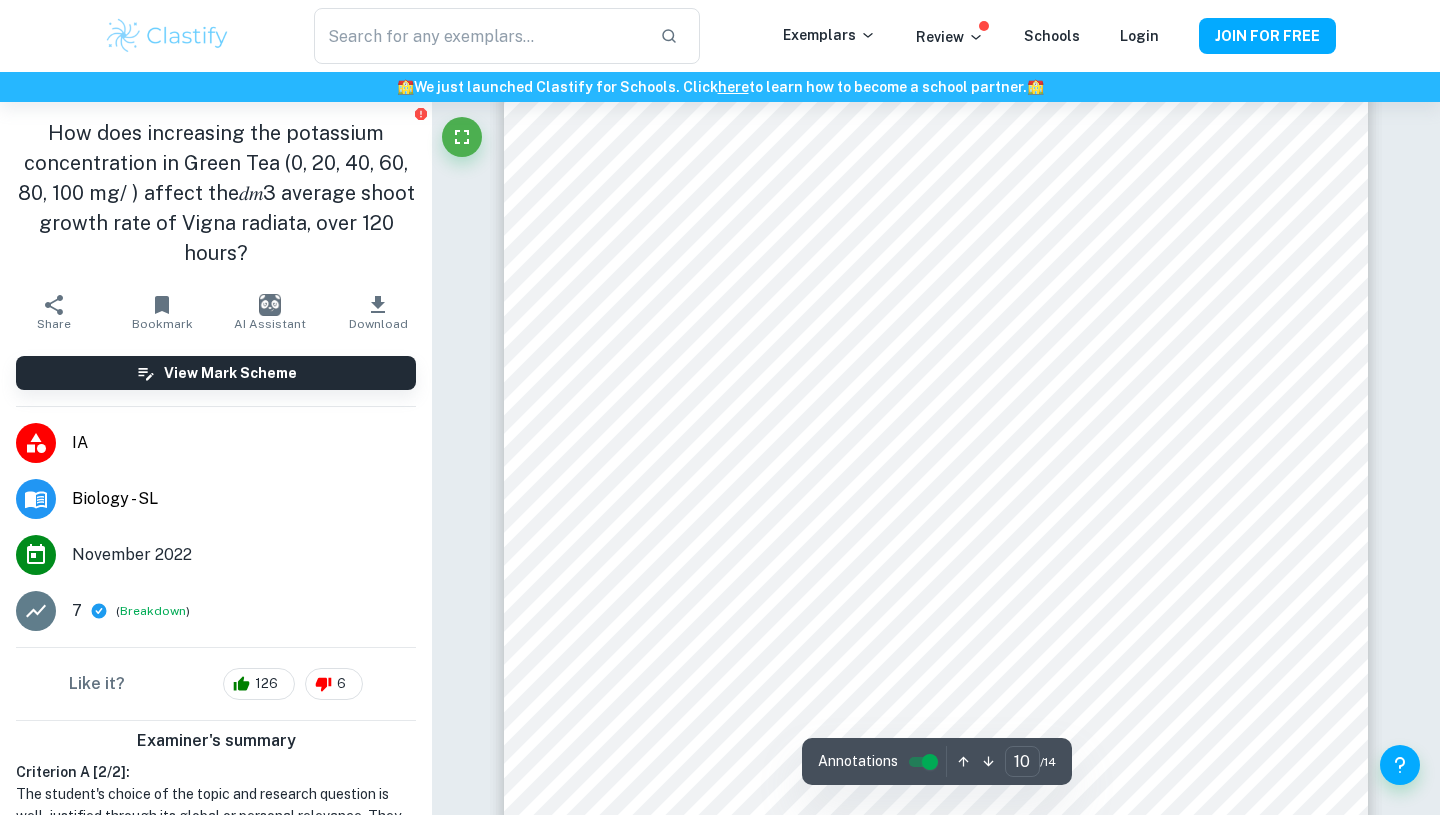 scroll, scrollTop: 11149, scrollLeft: 0, axis: vertical 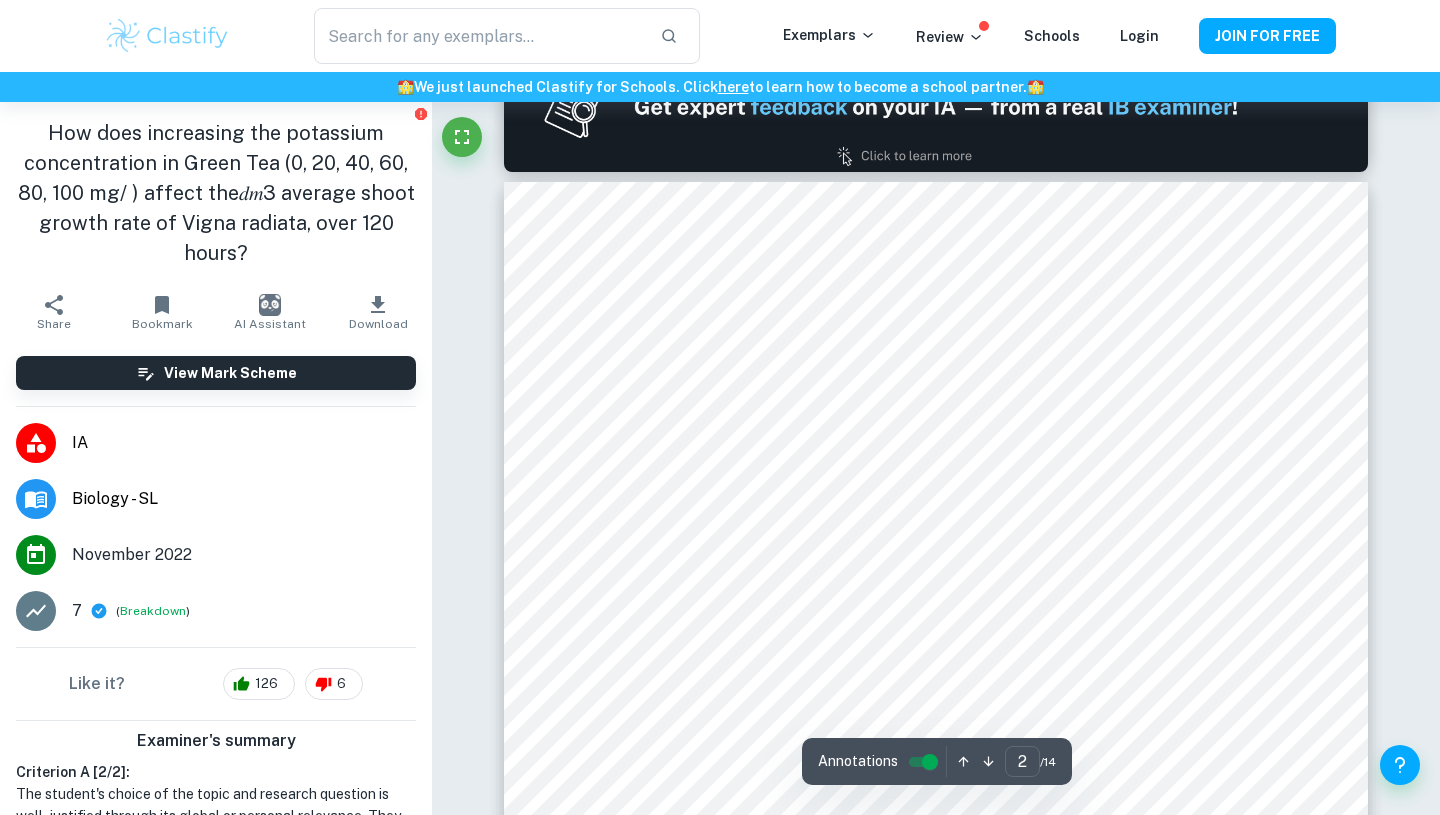 type on "1" 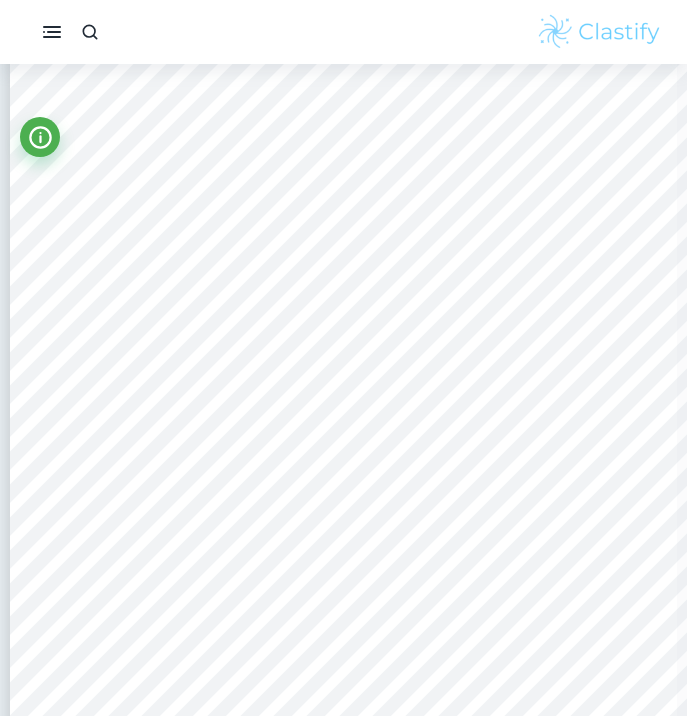 scroll, scrollTop: 345, scrollLeft: 0, axis: vertical 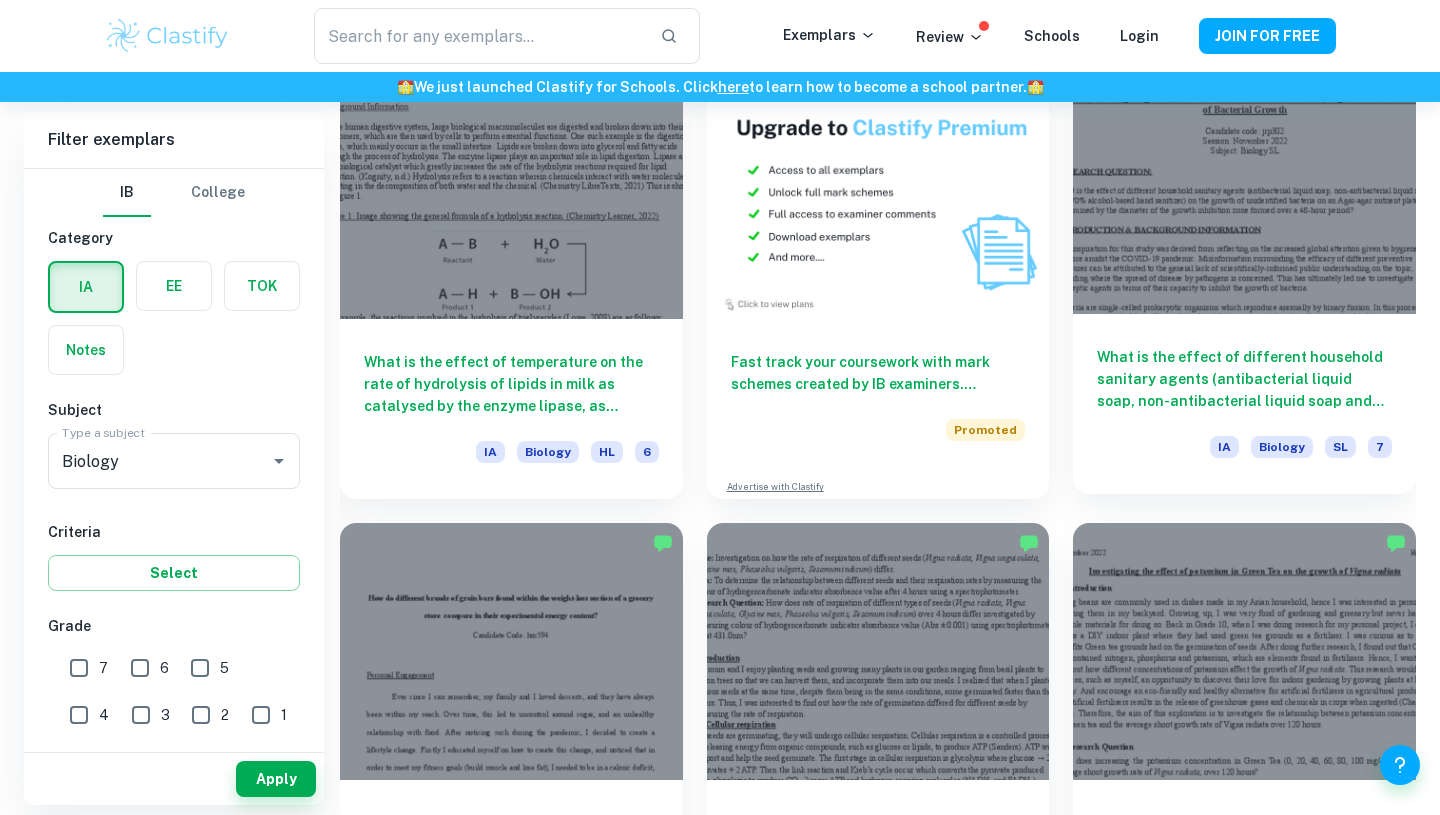 click on "What is the effect of different household sanitary agents (antibacterial liquid soap, non-antibacterial liquid soap and 70% alcohol-based hand sanitizer) on the growth of unidentified bacteria on an Agar-agar nutrient plate as determined by the diameter of the growth inhibition zone formed over a 48-hour period?" at bounding box center (1244, 379) 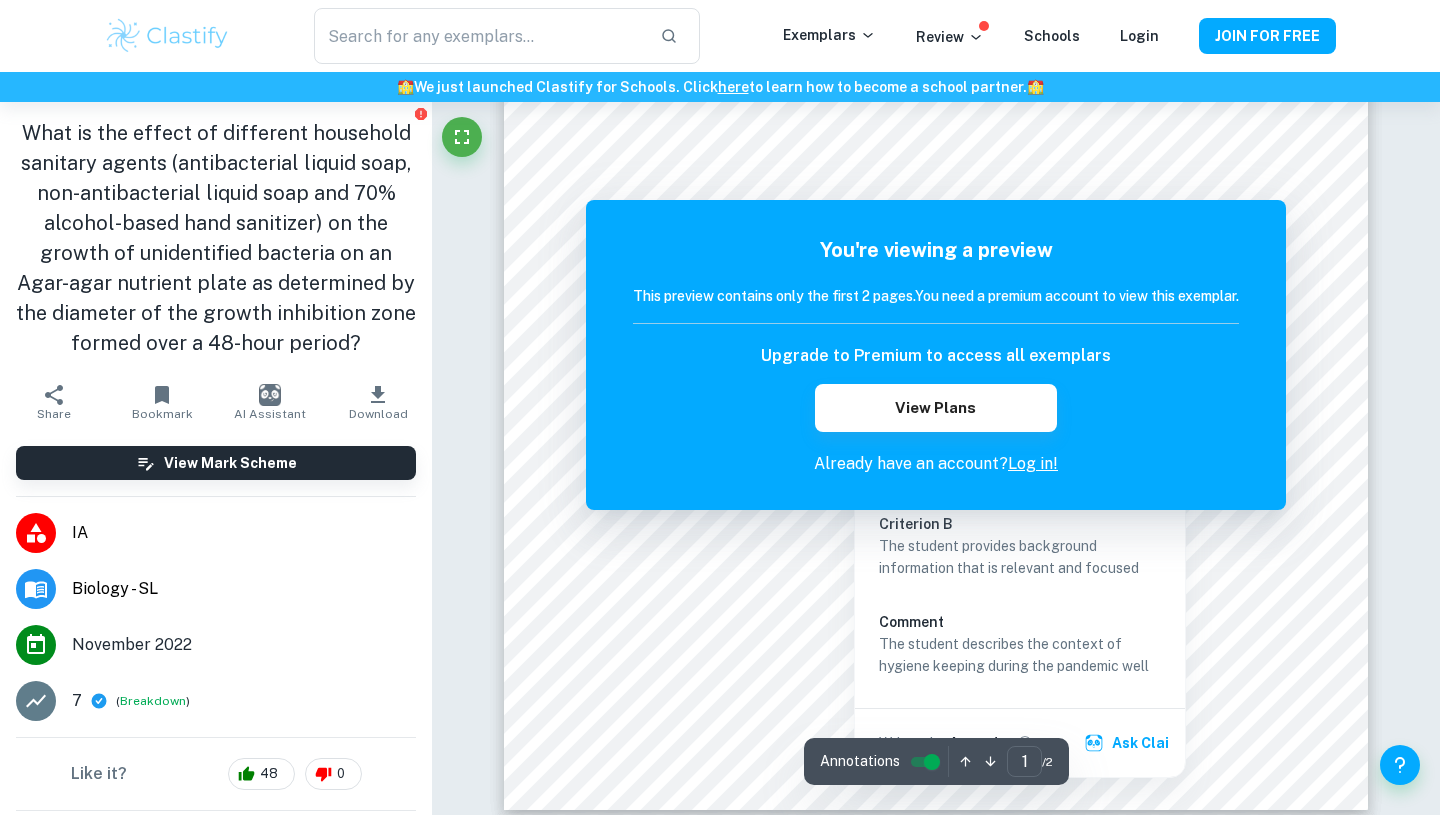 scroll, scrollTop: 0, scrollLeft: 0, axis: both 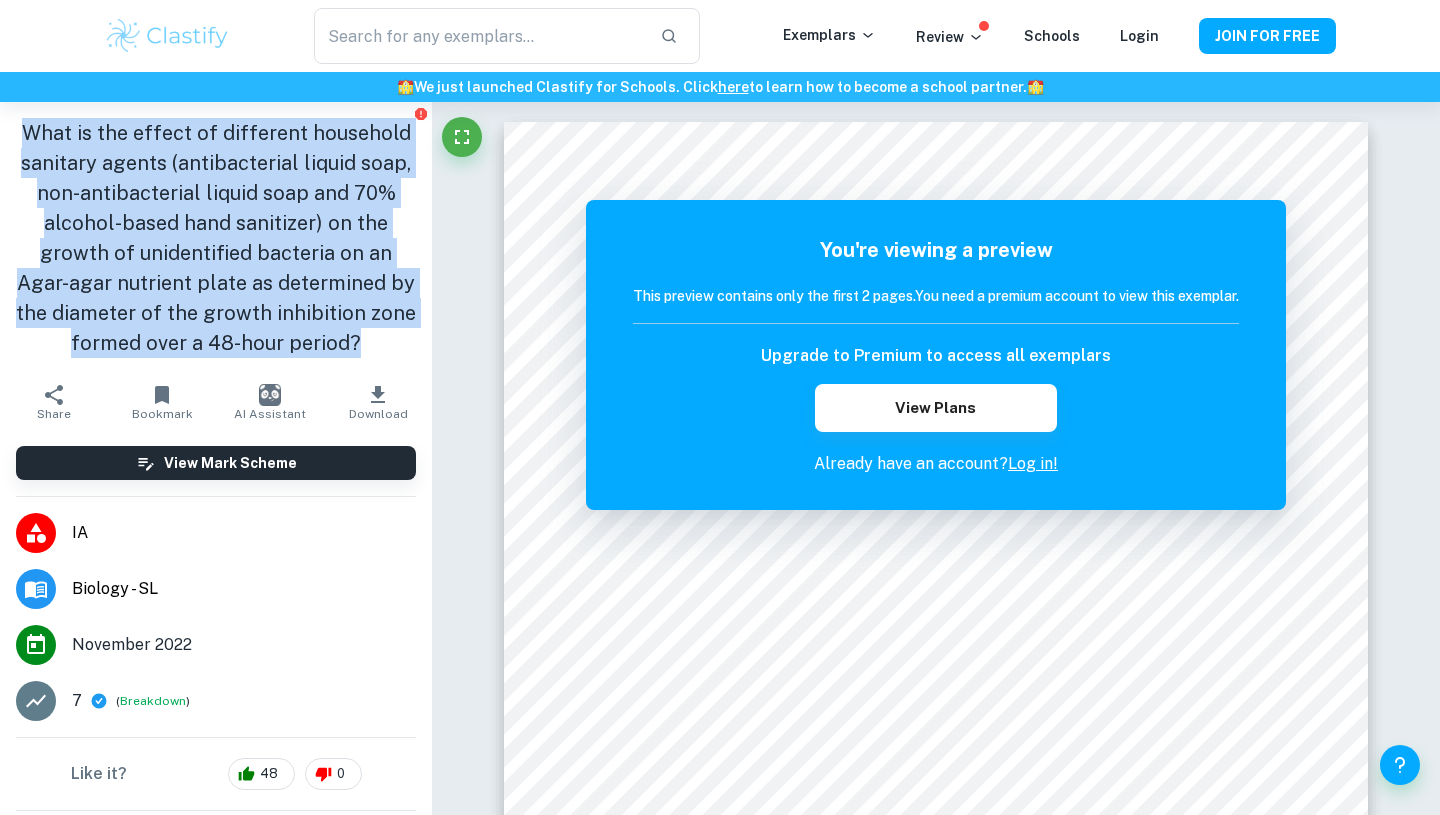 drag, startPoint x: 27, startPoint y: 136, endPoint x: 379, endPoint y: 335, distance: 404.3575 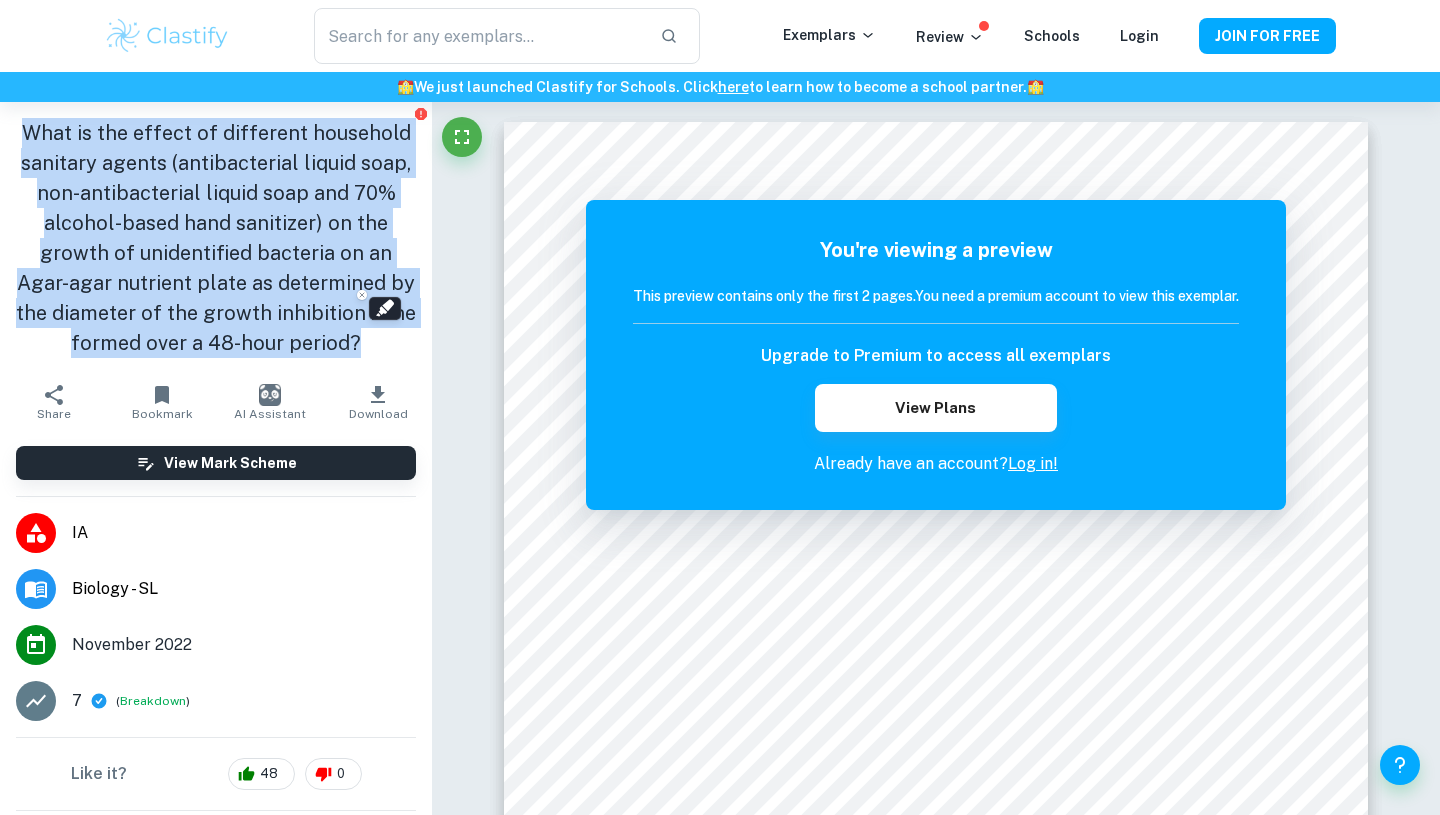 copy on "What is the effect of different household sanitary agents (antibacterial liquid soap, non-antibacterial liquid soap and 70% alcohol-based hand sanitizer) on the growth of unidentified bacteria on an Agar-agar nutrient plate as determined by the diameter of the growth inhibition zone formed over a 48-hour period?" 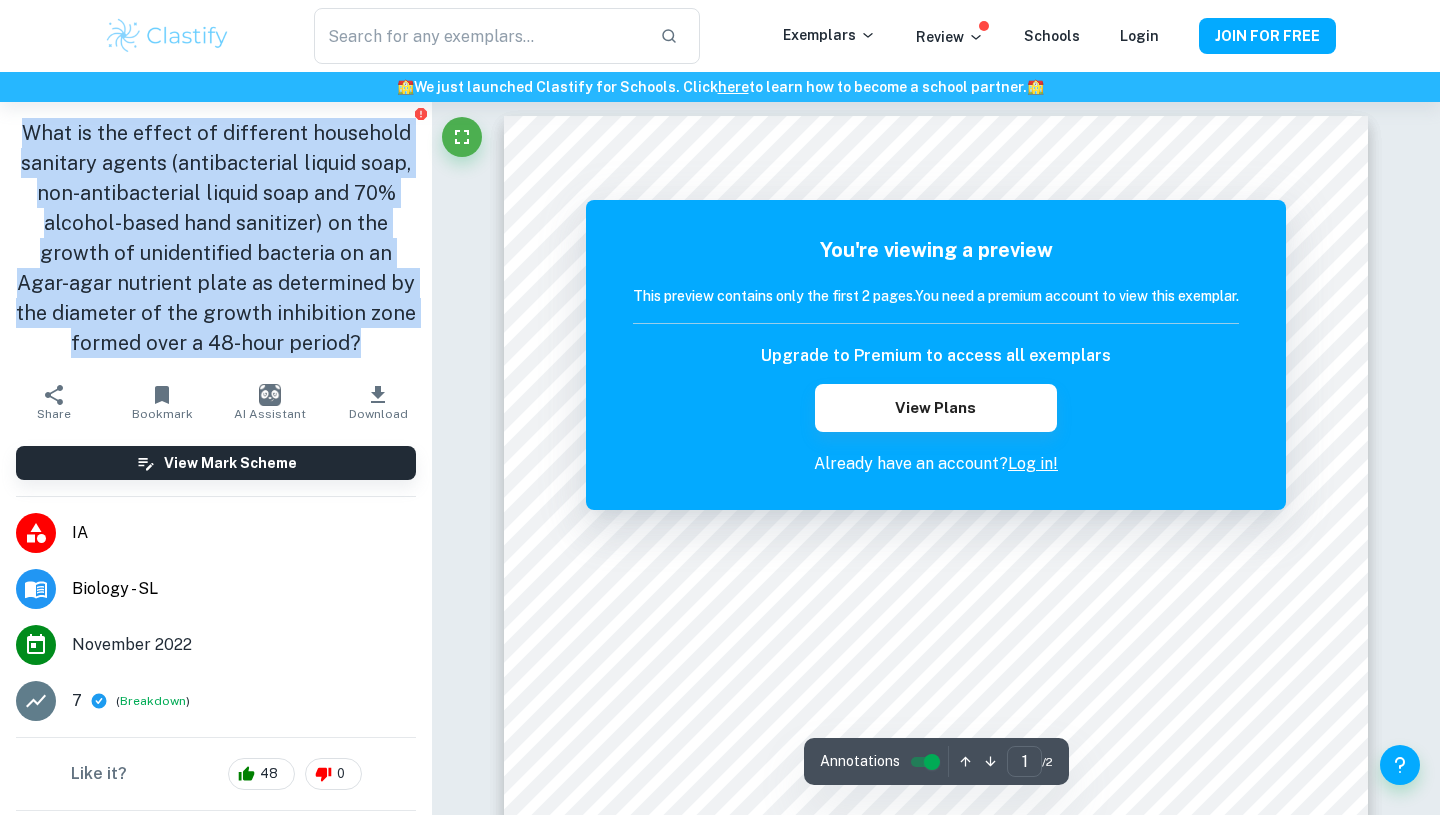 scroll, scrollTop: 0, scrollLeft: 0, axis: both 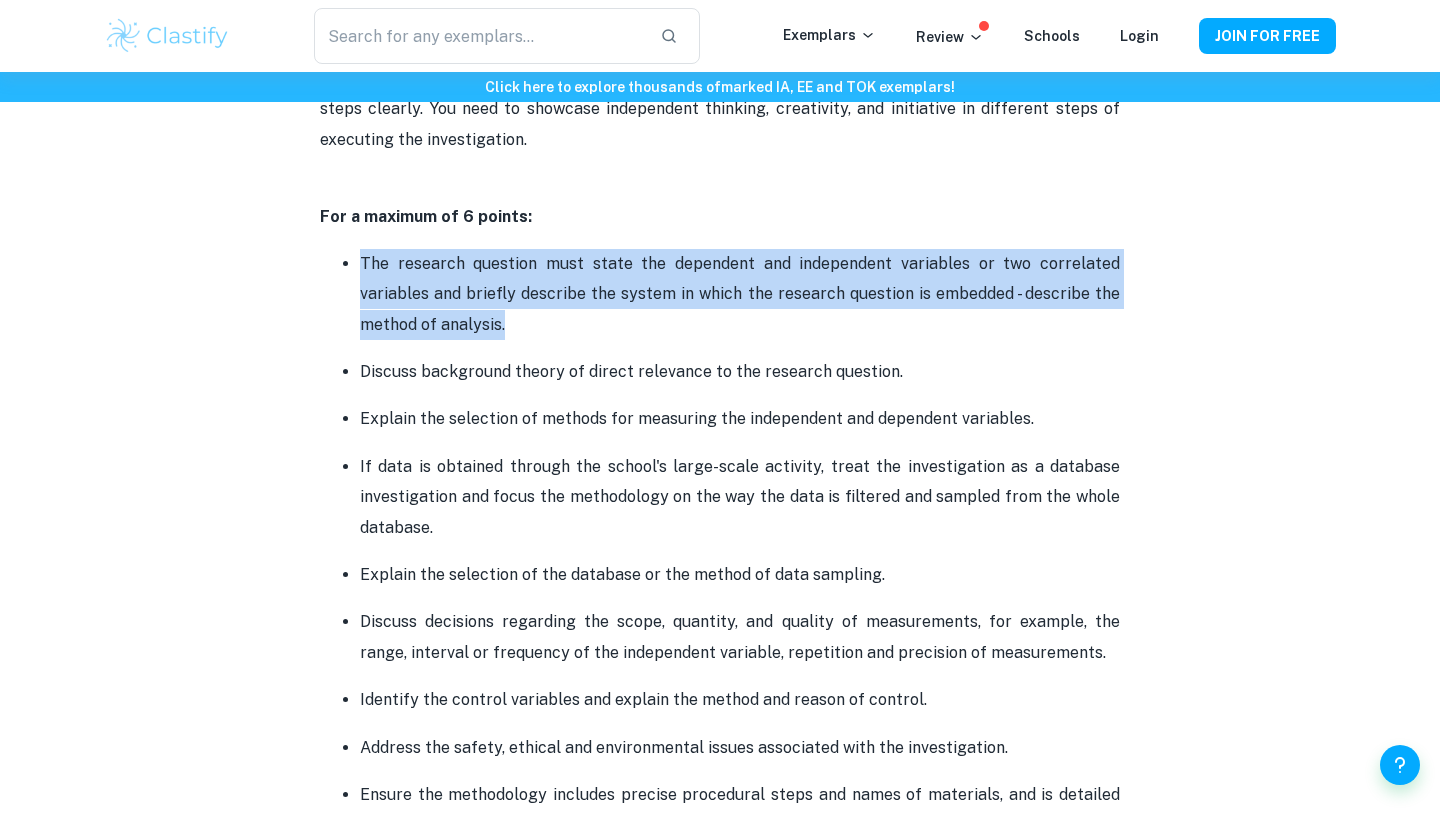 drag, startPoint x: 361, startPoint y: 258, endPoint x: 521, endPoint y: 324, distance: 173.07802 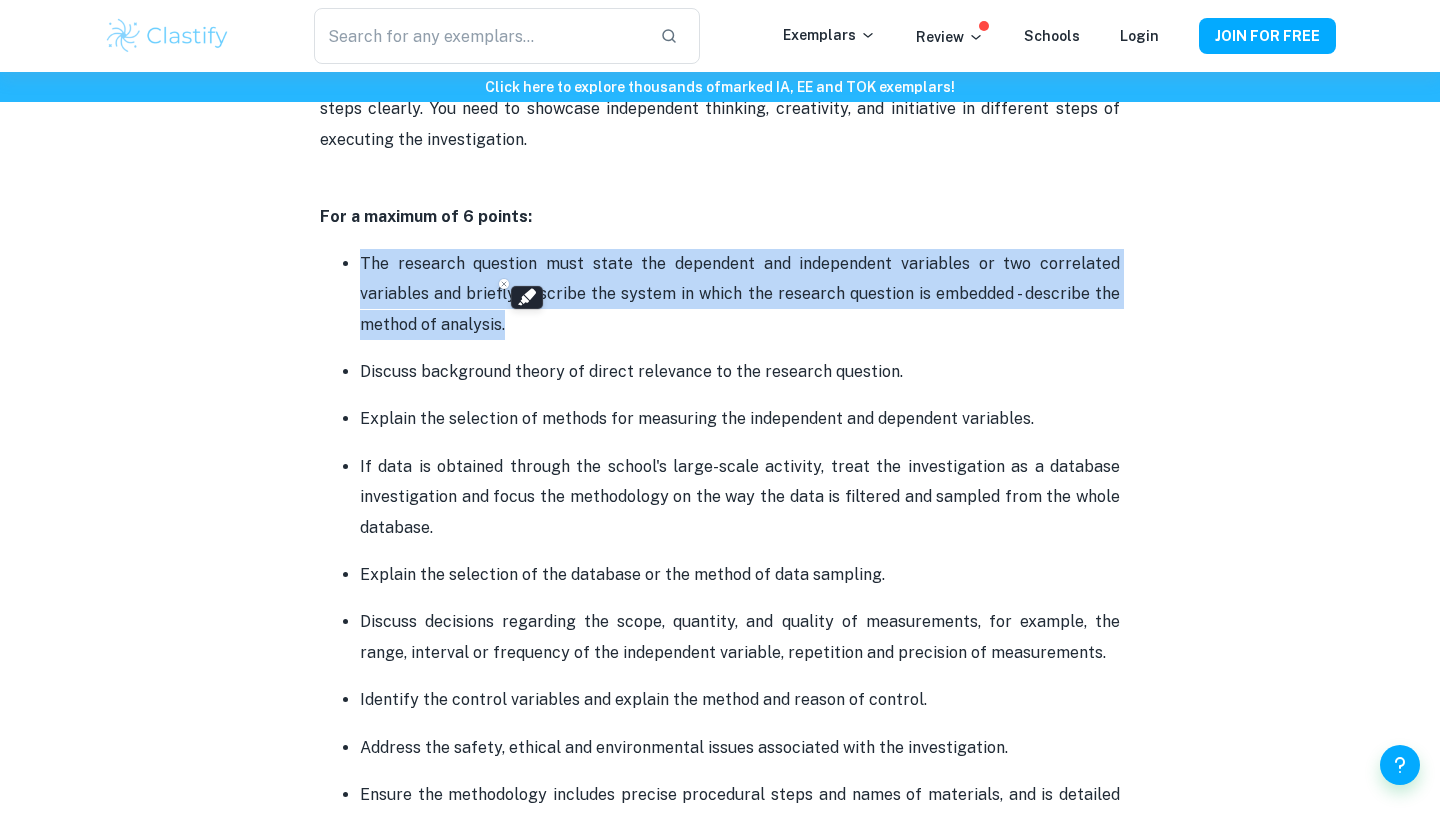 copy on "The research question must state the dependent and independent variables or two correlated variables and briefly describe the system in which the research question is embedded - describe the method of analysis." 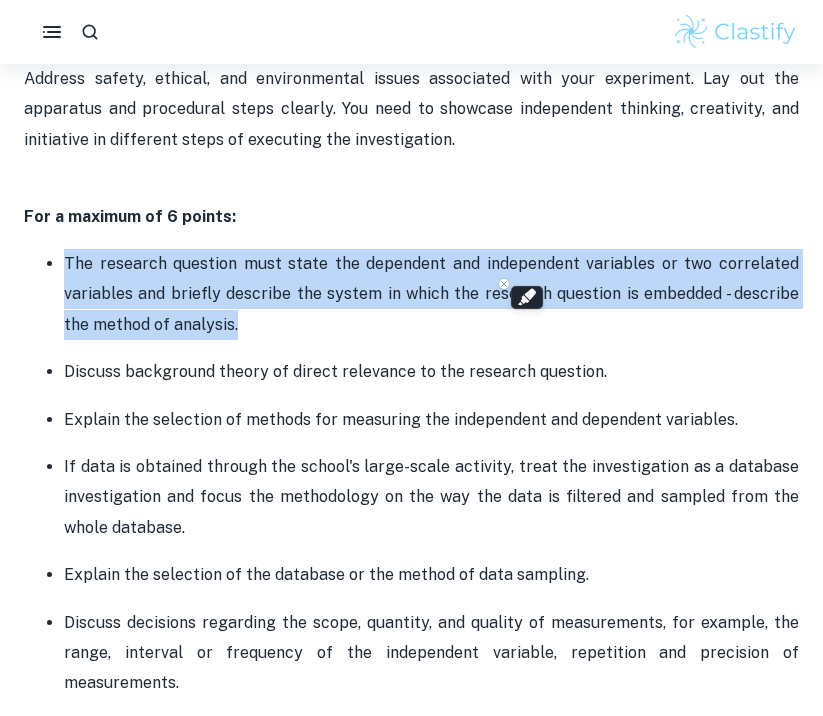 click on "The research question must state the dependent and independent variables or two correlated variables and briefly describe the system in which the research question is embedded - describe the method of analysis." at bounding box center [431, 294] 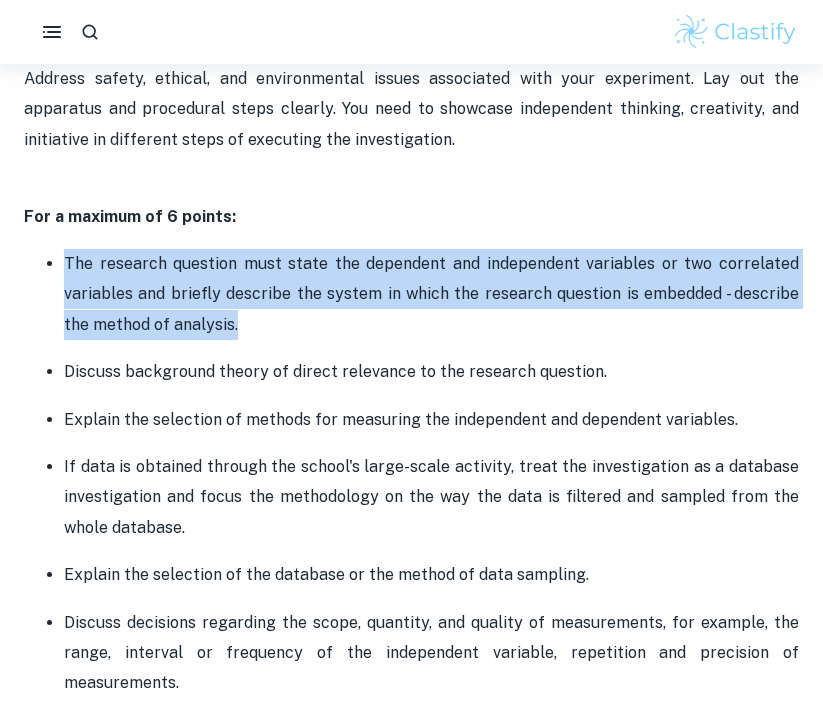 drag, startPoint x: 65, startPoint y: 265, endPoint x: 236, endPoint y: 334, distance: 184.39632 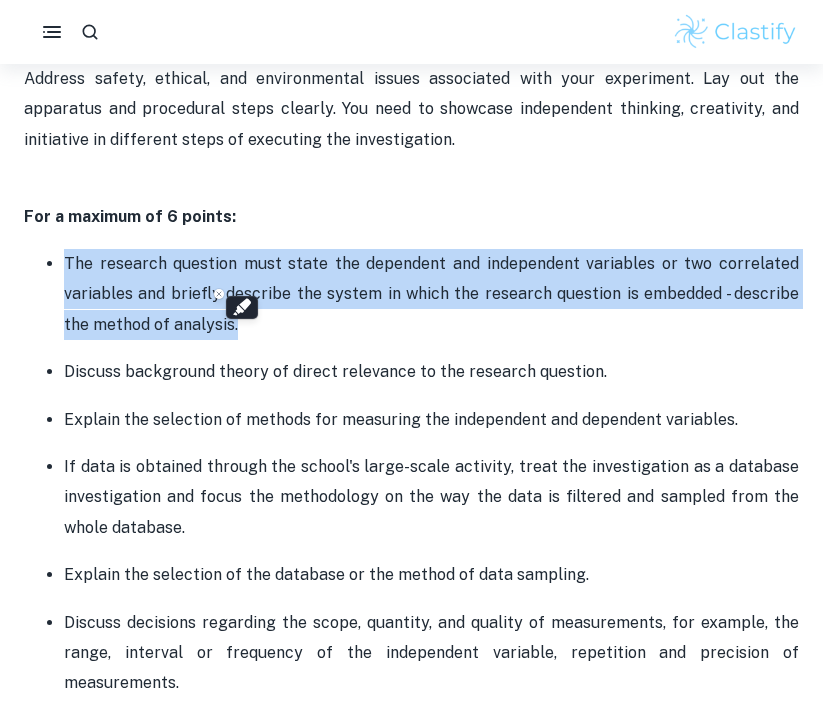 copy on "The research question must state the dependent and independent variables or two correlated variables and briefly describe the system in which the research question is embedded - describe the method of analysis." 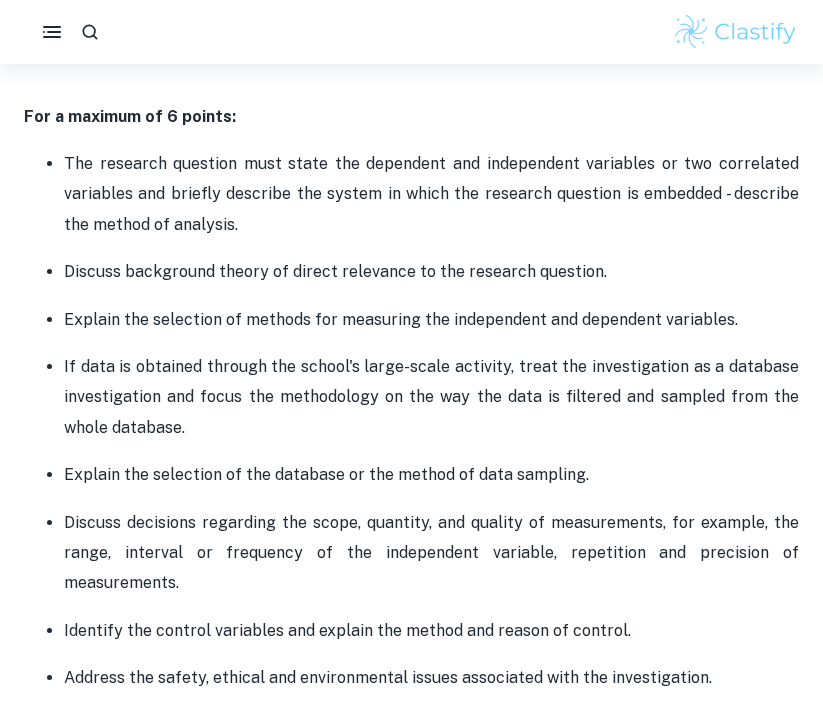 scroll, scrollTop: 1409, scrollLeft: 0, axis: vertical 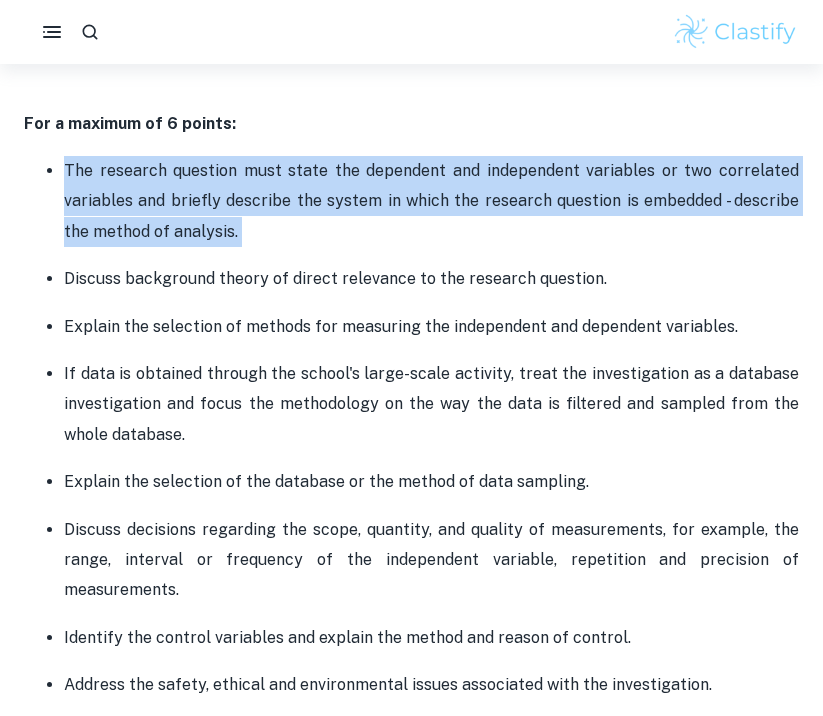 drag, startPoint x: 63, startPoint y: 169, endPoint x: 227, endPoint y: 249, distance: 182.47191 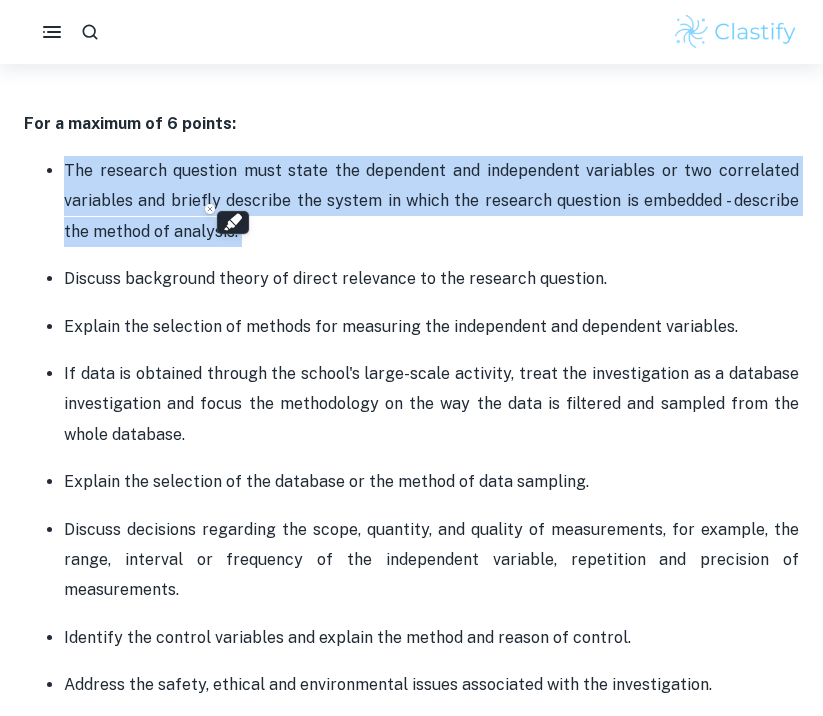 copy on "The research question must state the dependent and independent variables or two correlated variables and briefly describe the system in which the research question is embedded - describe the method of analysis." 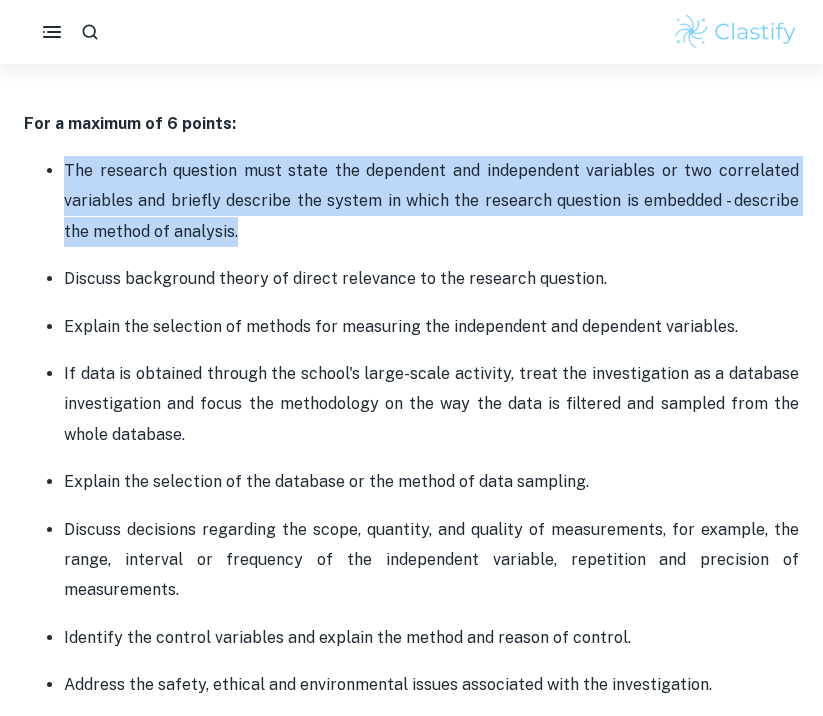 drag, startPoint x: 57, startPoint y: 169, endPoint x: 227, endPoint y: 228, distance: 179.94722 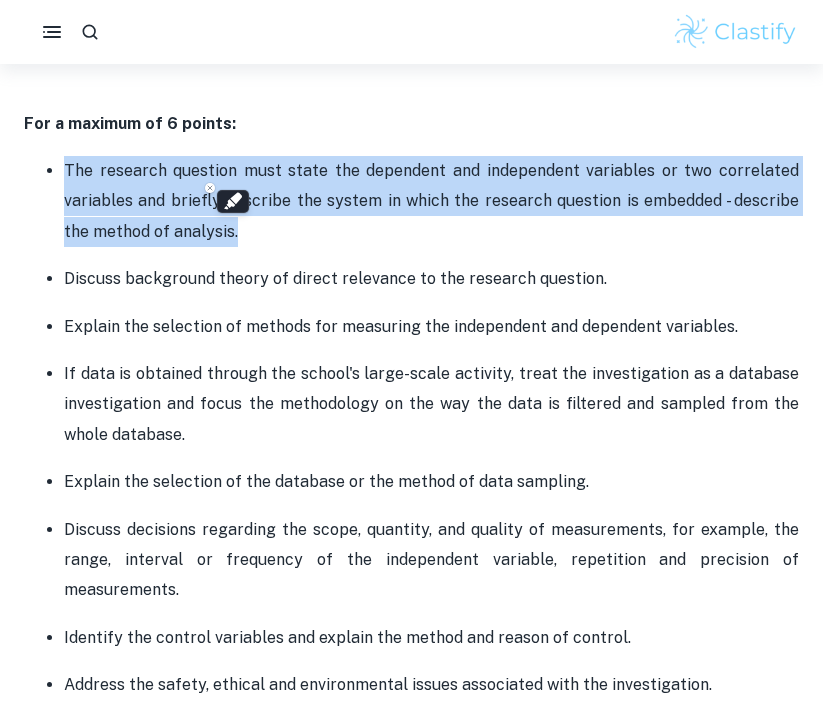 copy on "The research question must state the dependent and independent variables or two correlated variables and briefly describe the system in which the research question is embedded - describe the method of analysis." 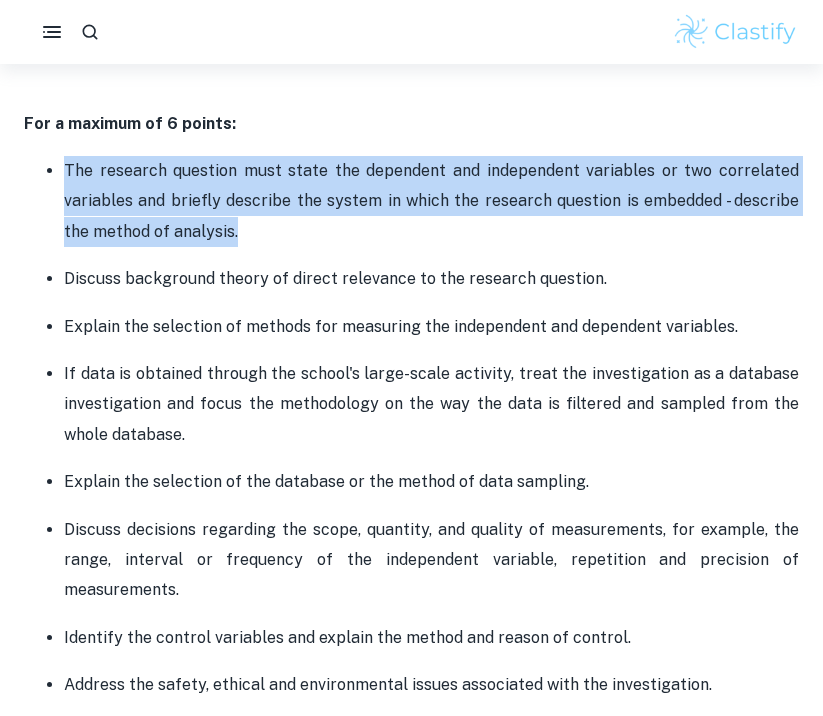 drag, startPoint x: 60, startPoint y: 170, endPoint x: 219, endPoint y: 240, distance: 173.72679 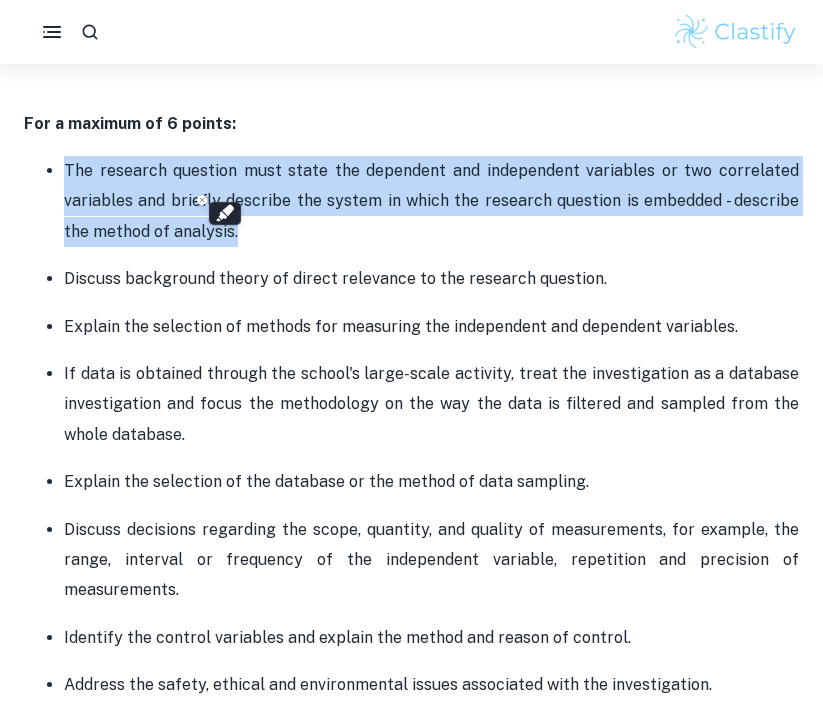 copy on "The research question must state the dependent and independent variables or two correlated variables and briefly describe the system in which the research question is embedded - describe the method of analysis." 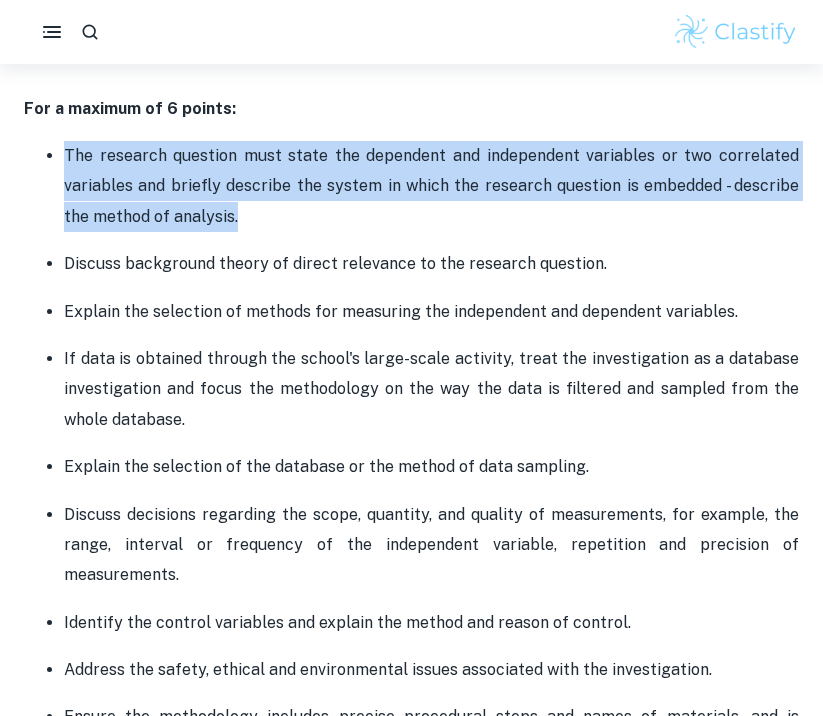 scroll, scrollTop: 1425, scrollLeft: 0, axis: vertical 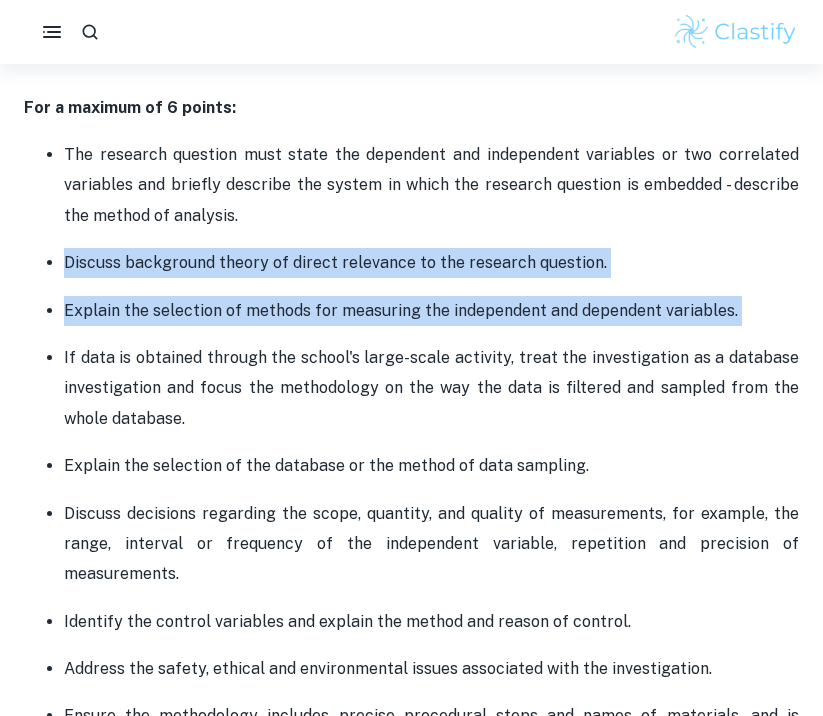 drag, startPoint x: 17, startPoint y: 267, endPoint x: 581, endPoint y: 330, distance: 567.5077 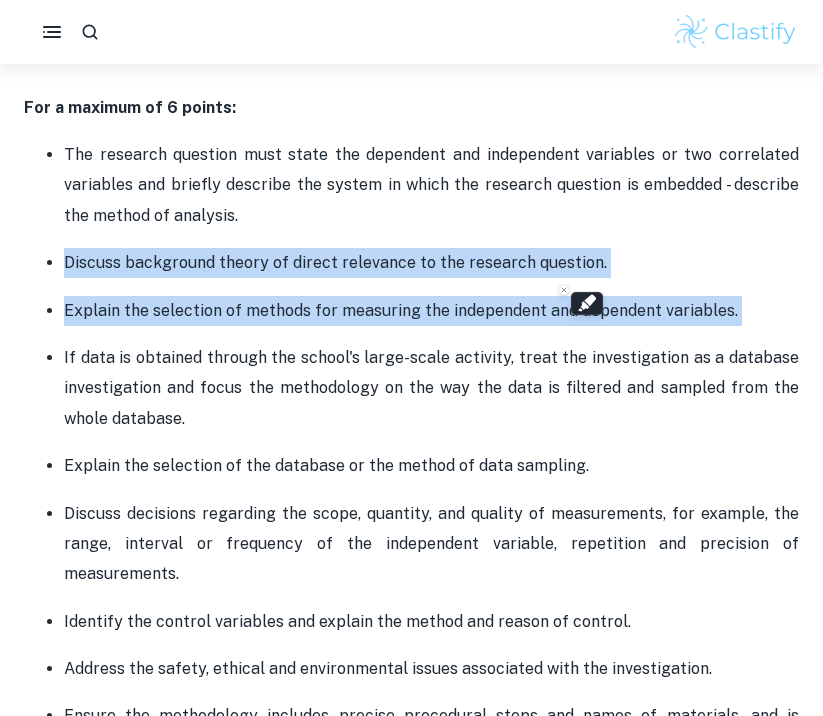 copy on "Discuss background theory of direct relevance to the research question.  Explain the selection of methods for measuring the independent and dependent variables." 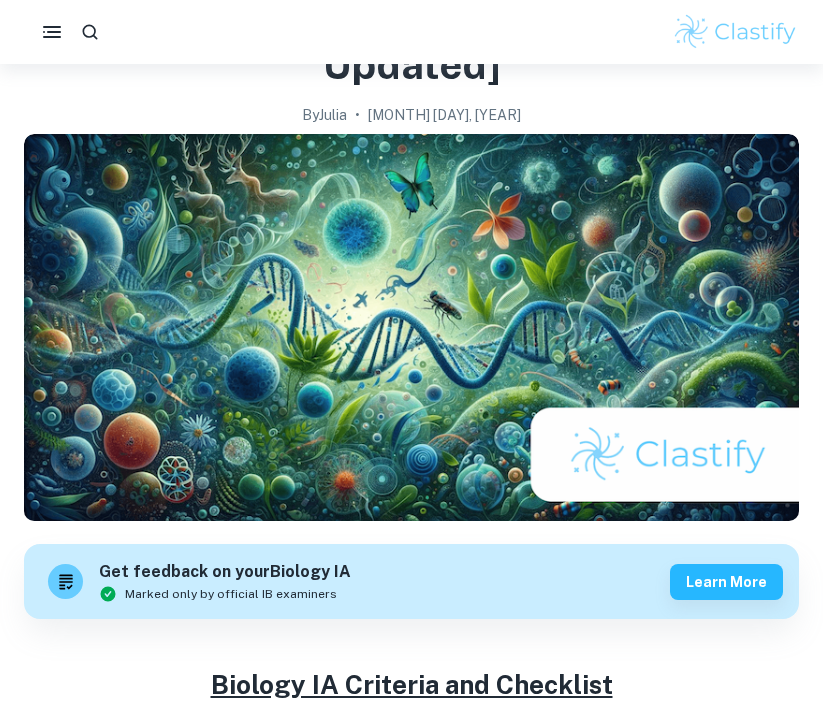 scroll, scrollTop: 0, scrollLeft: 0, axis: both 